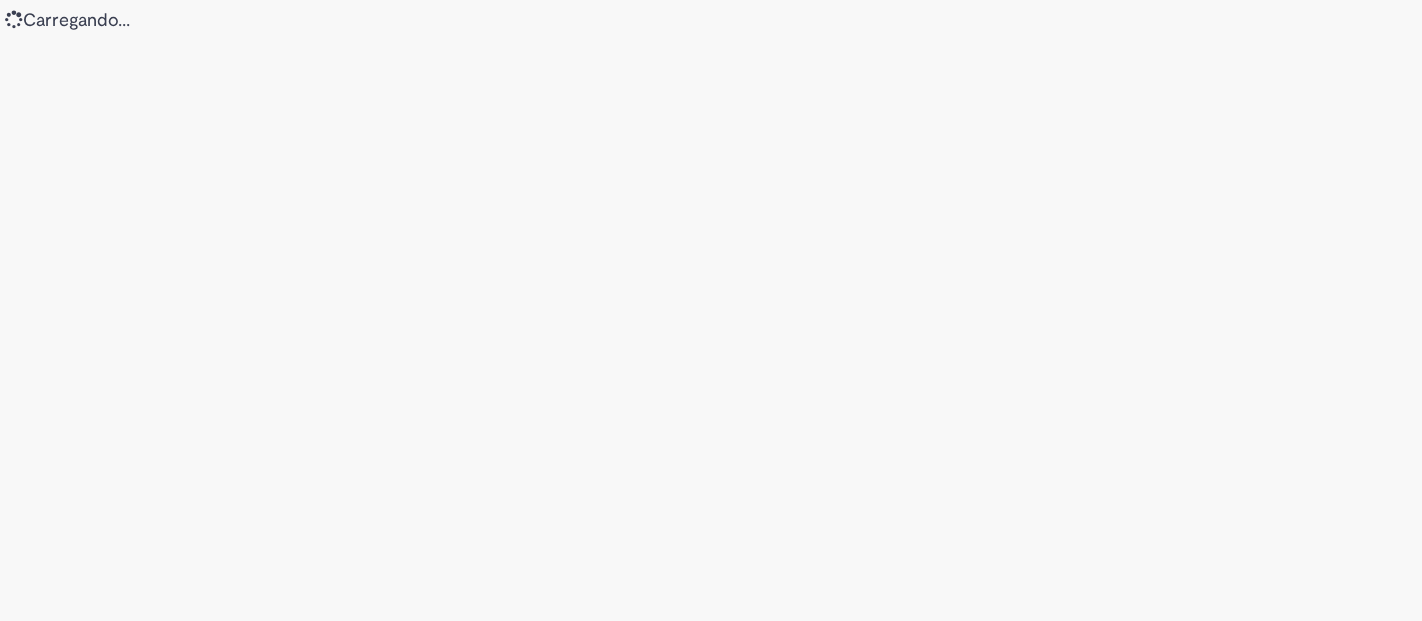 scroll, scrollTop: 0, scrollLeft: 0, axis: both 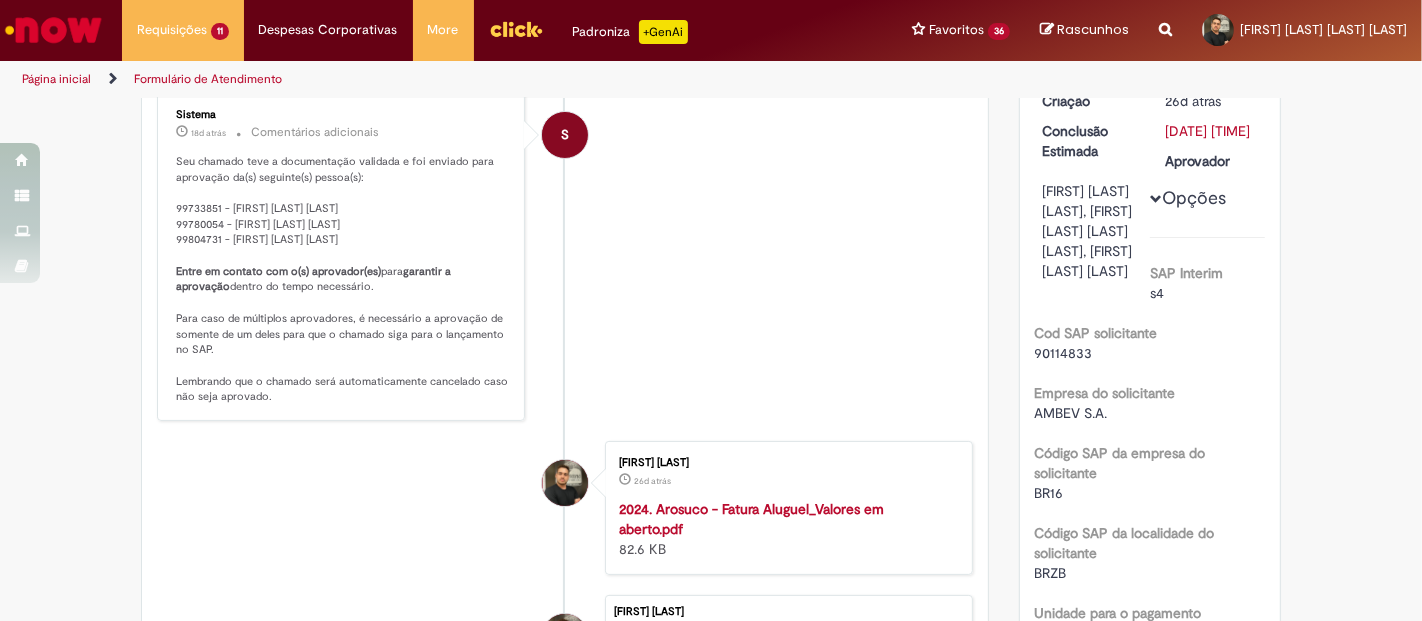 click on "2024. Arosuco - Fatura  Aluguel_Valores em aberto.pdf" at bounding box center (751, 519) 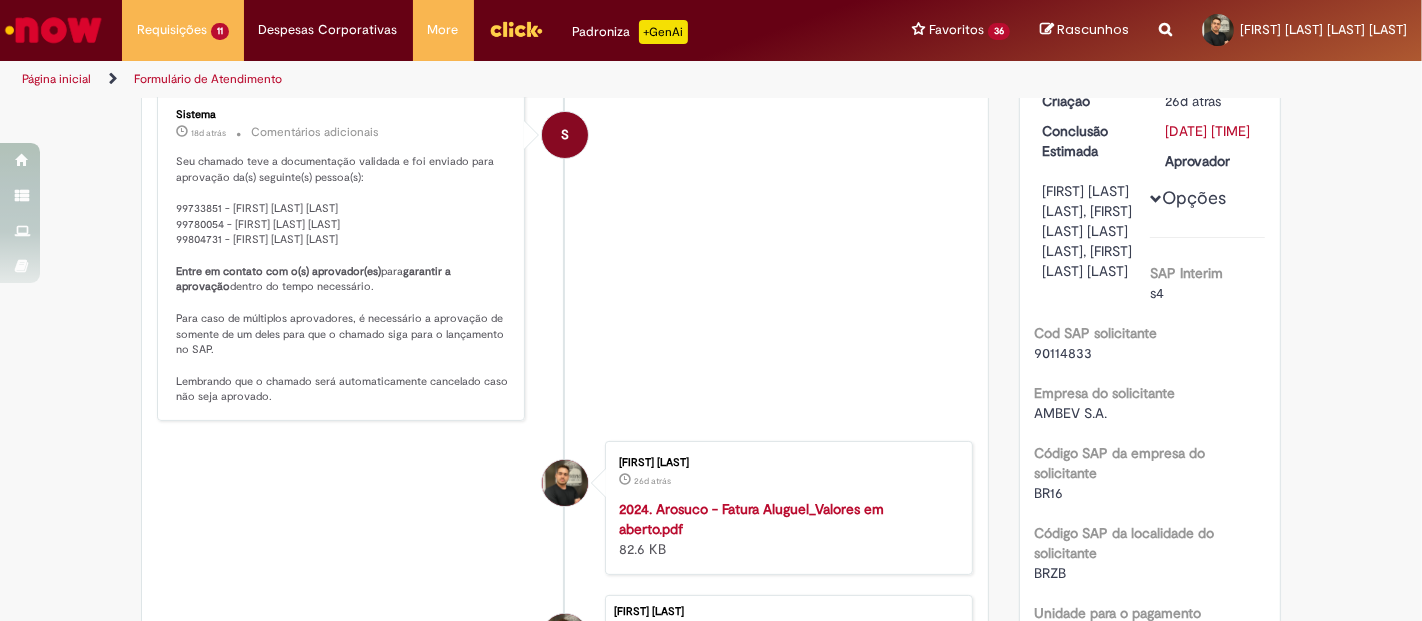 click on "Verificar Código de Barras
Aguardando Aprovação
Aguardando atendimento
Em andamento
Validação
Concluído
Solicitação de numerário
Enviar
S
Sistema
18d atrás 18 dias atrás     Comentários adicionais
Seu chamado teve a documentação validada e foi enviado para aprovação da(s) seguinte(s) pessoa(s): 99733851 - Juliana Marques Gomes
99780054 - Viviane Barboza Roso
99804731 - Manoel Barbosa Albuquerque Neto" at bounding box center (711, 1201) 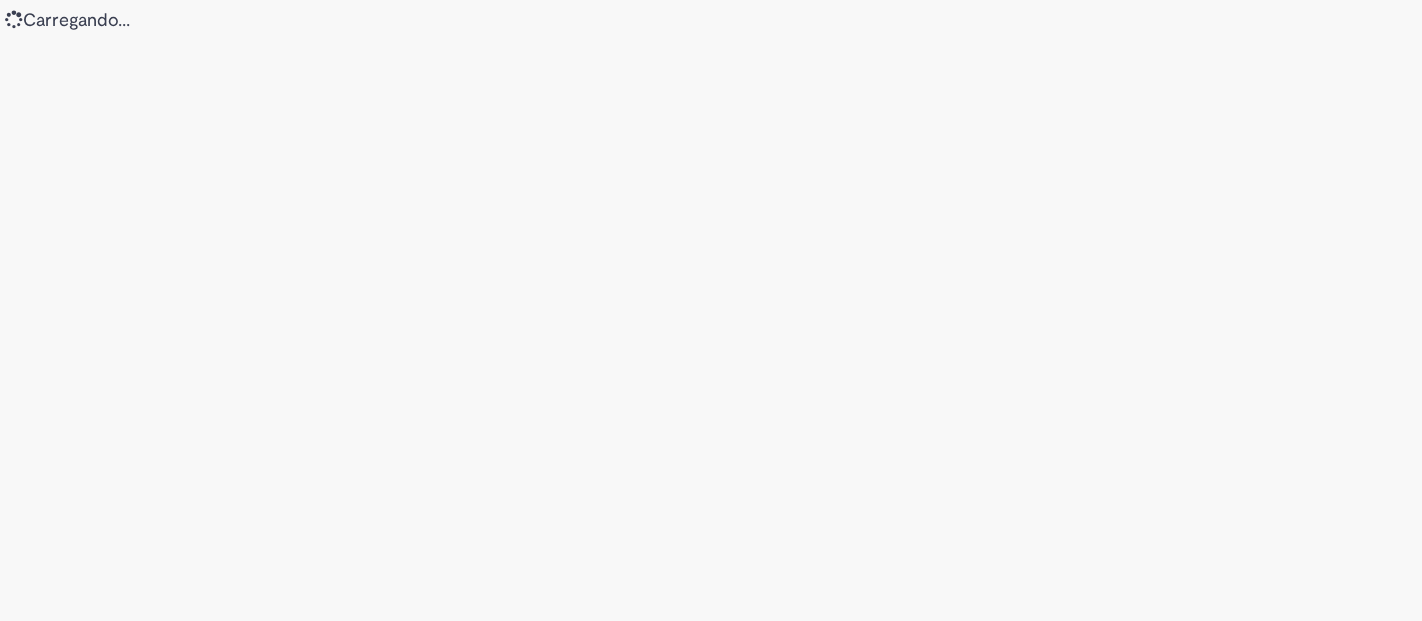 scroll, scrollTop: 0, scrollLeft: 0, axis: both 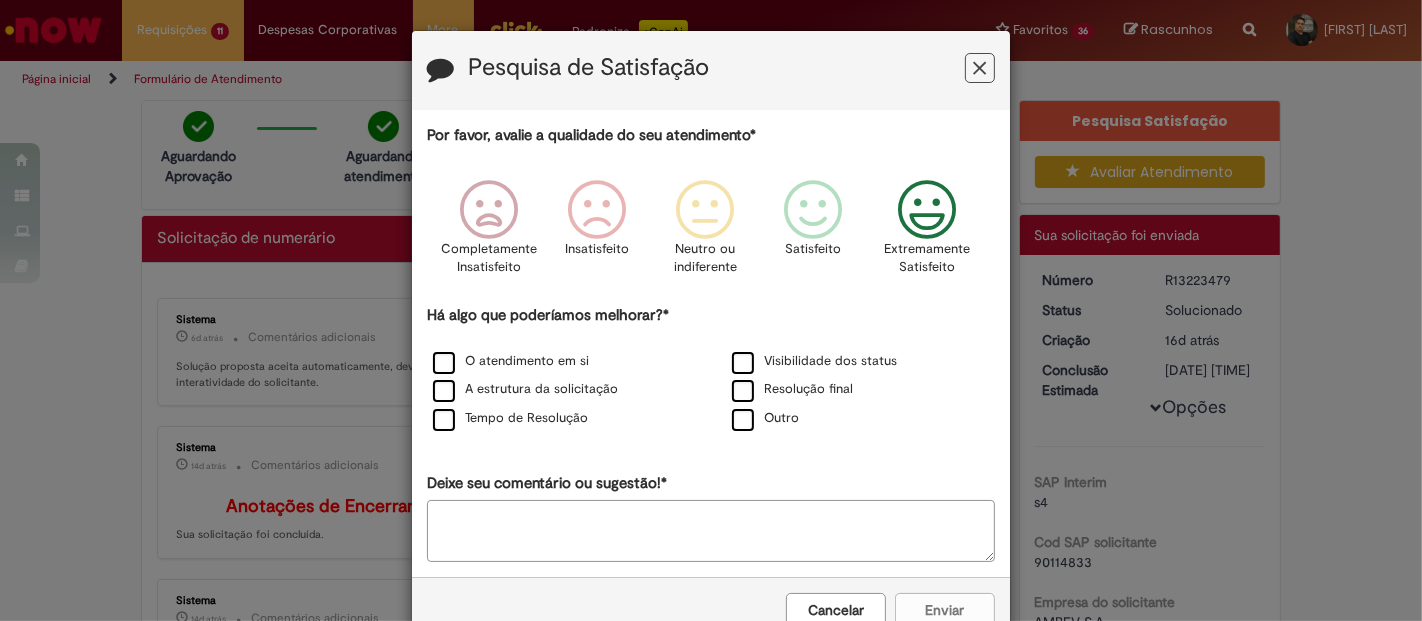 click at bounding box center (927, 210) 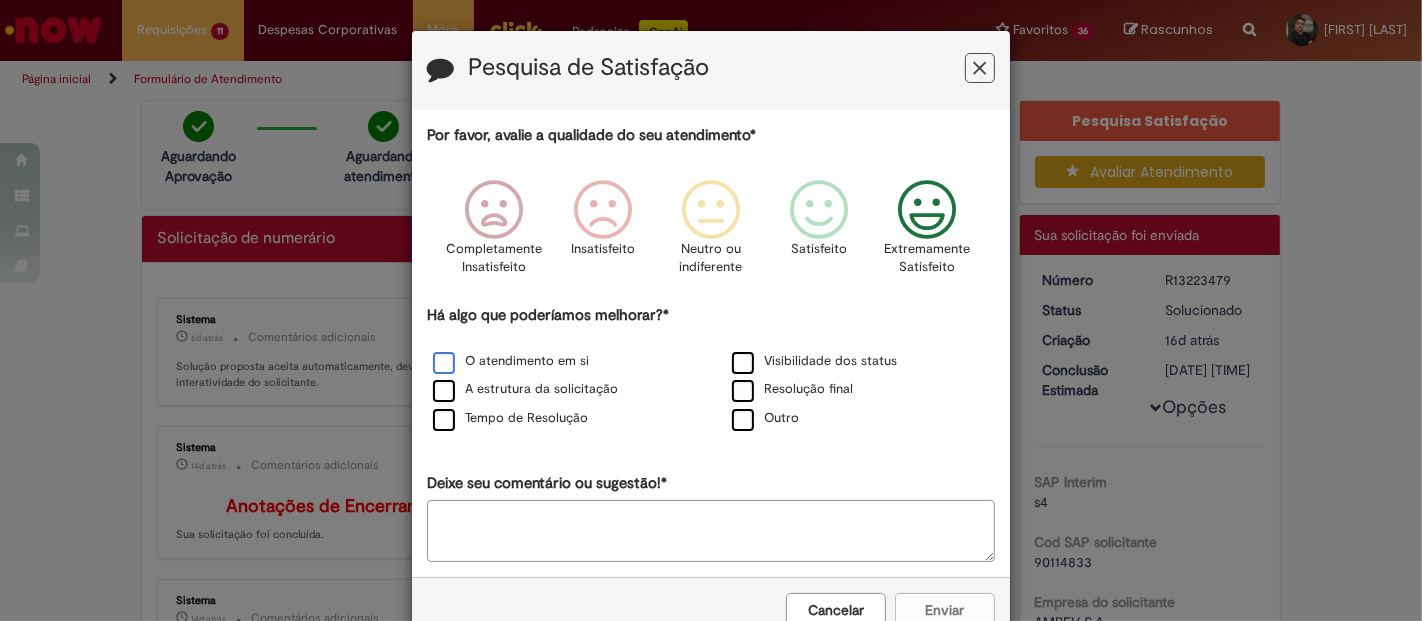 click on "O atendimento em si" at bounding box center [511, 361] 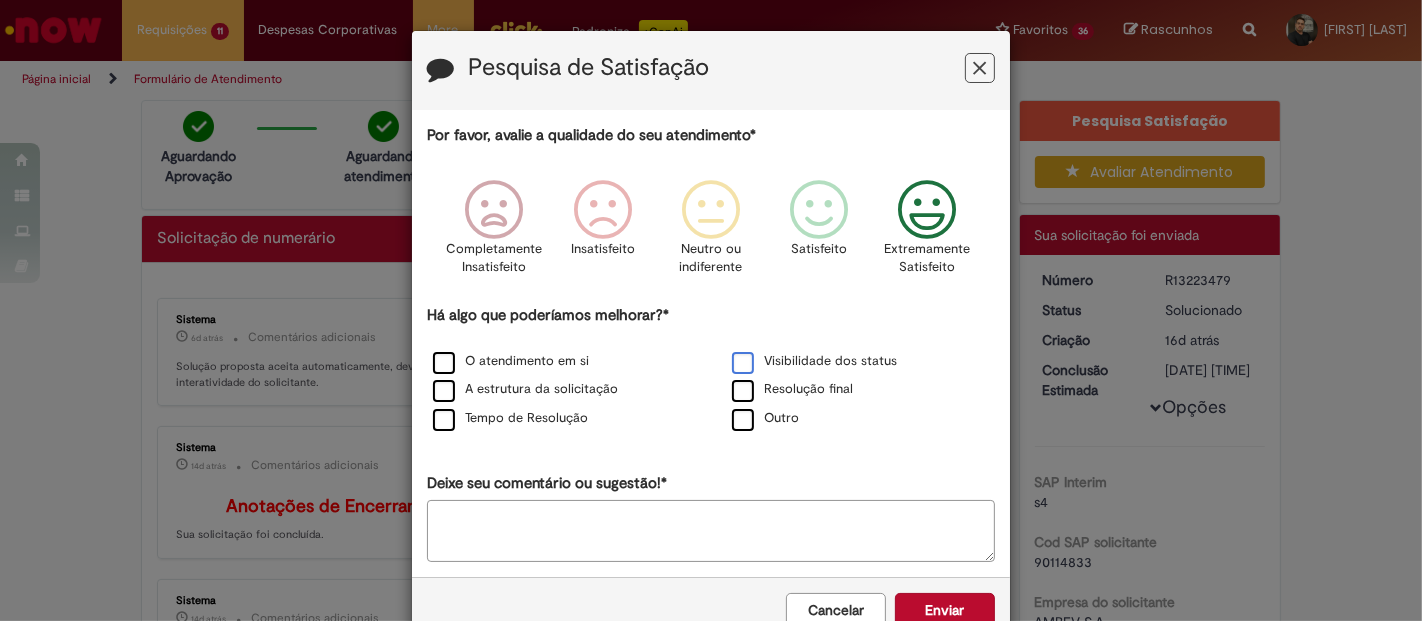 click on "Visibilidade dos status" at bounding box center [814, 361] 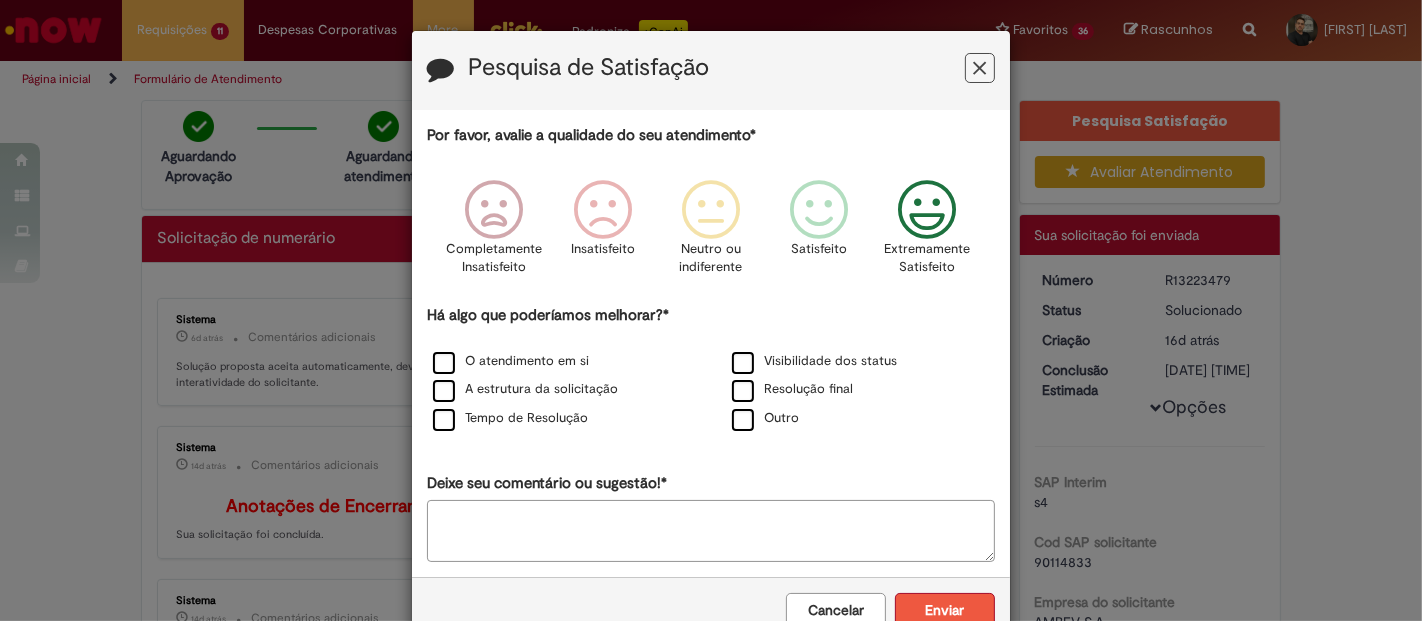 click on "Enviar" at bounding box center (945, 610) 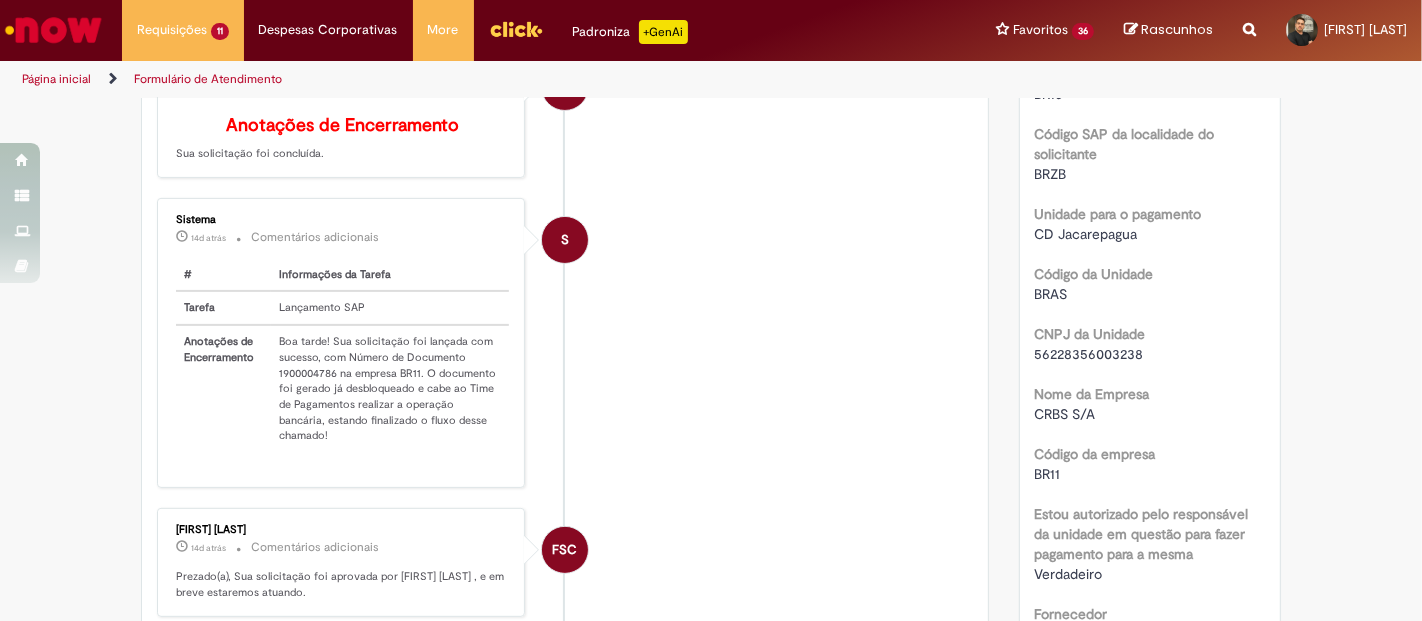 scroll, scrollTop: 470, scrollLeft: 0, axis: vertical 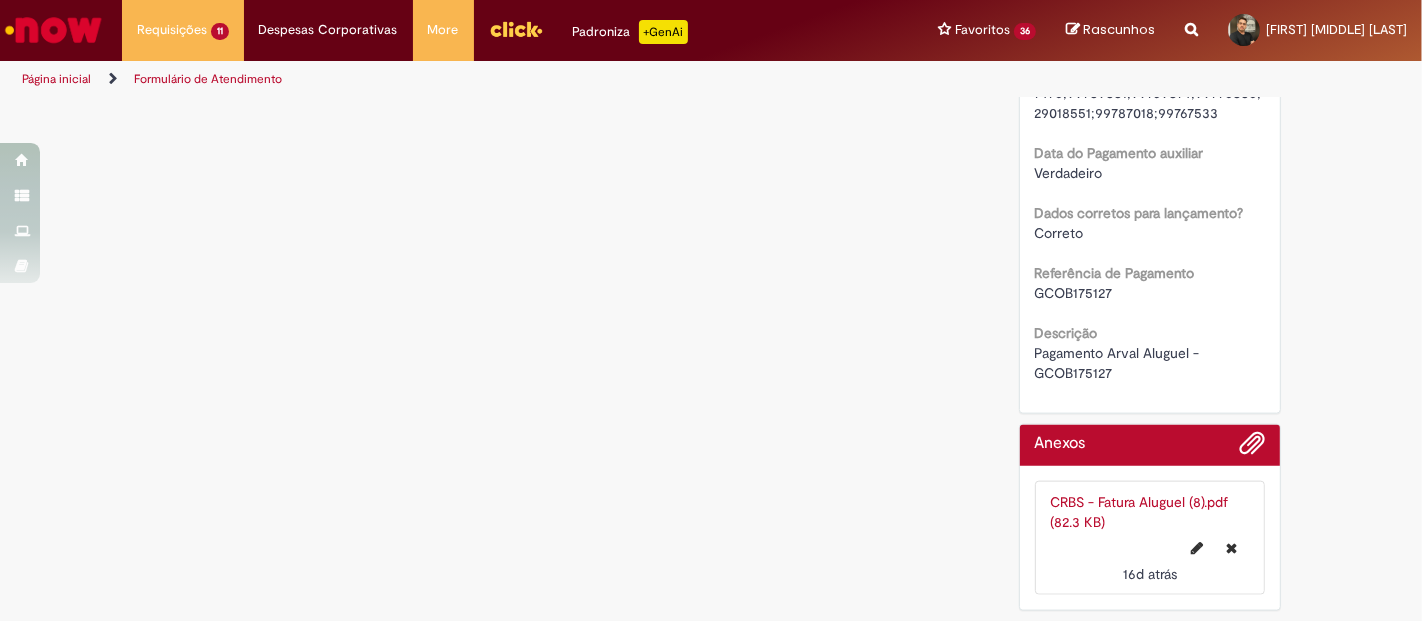 click on "CRBS - Fatura  Aluguel (8).pdf (82.3 KB)" at bounding box center [1140, 512] 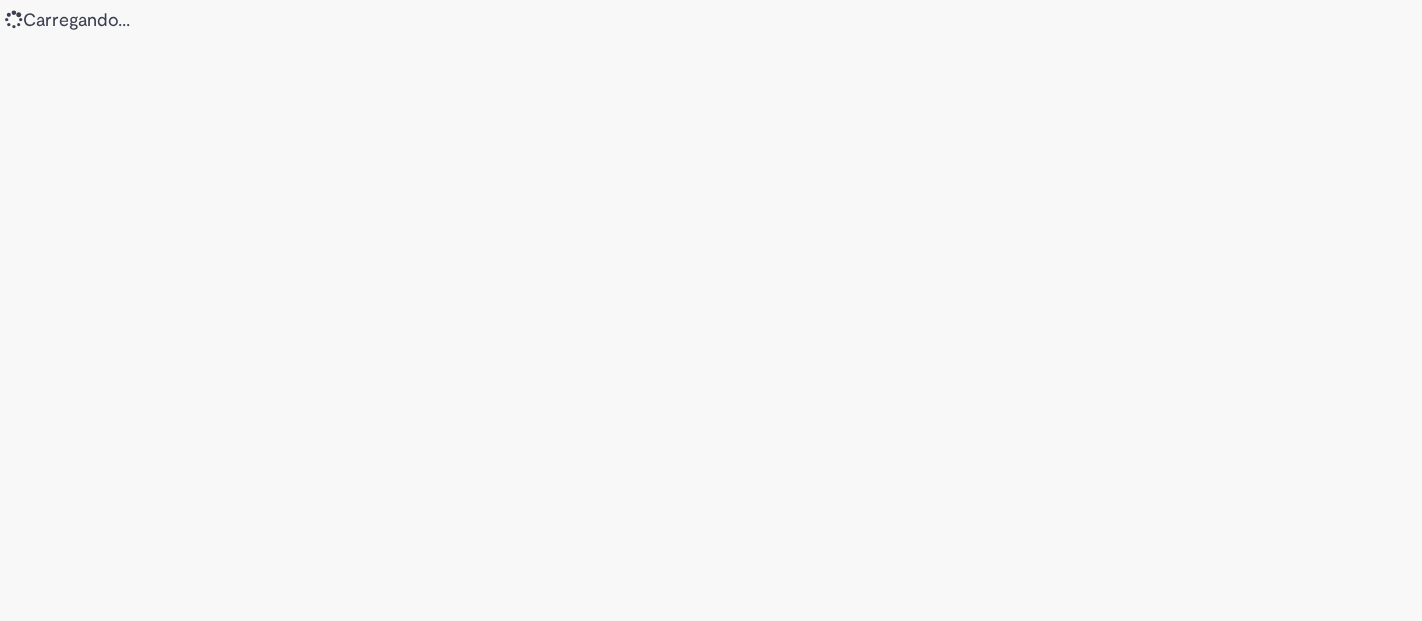 scroll, scrollTop: 0, scrollLeft: 0, axis: both 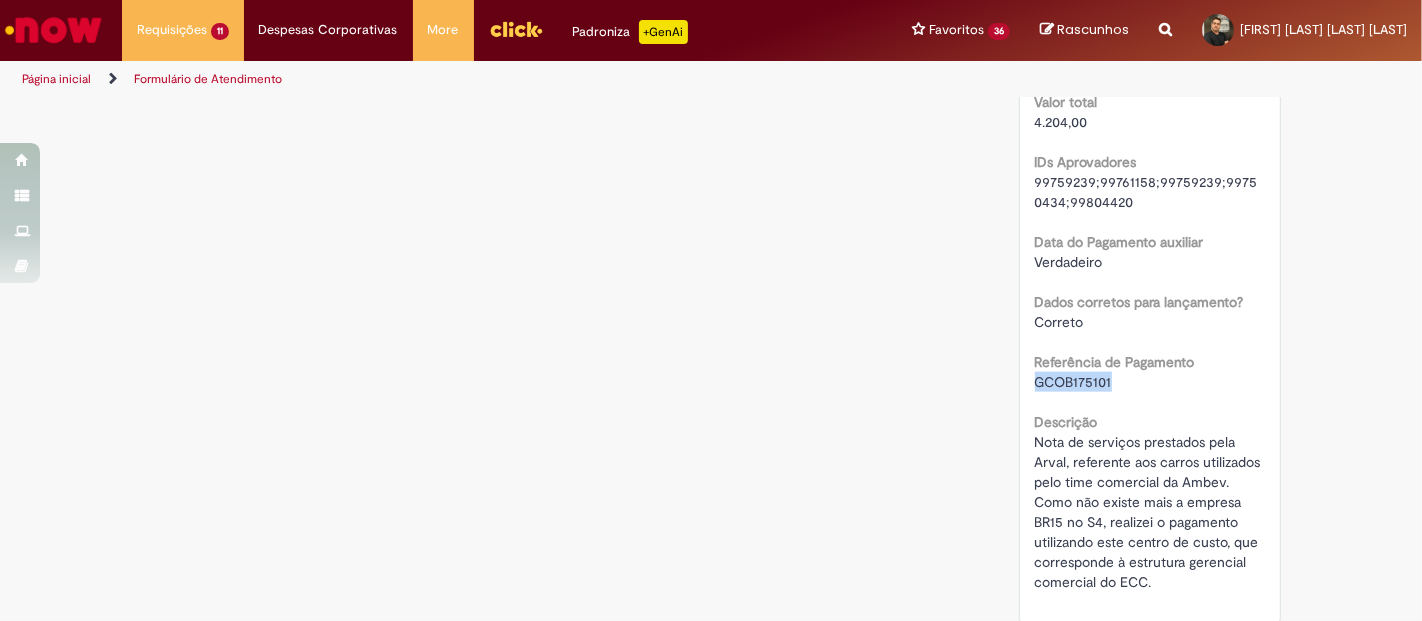 drag, startPoint x: 1108, startPoint y: 395, endPoint x: 1022, endPoint y: 401, distance: 86.209045 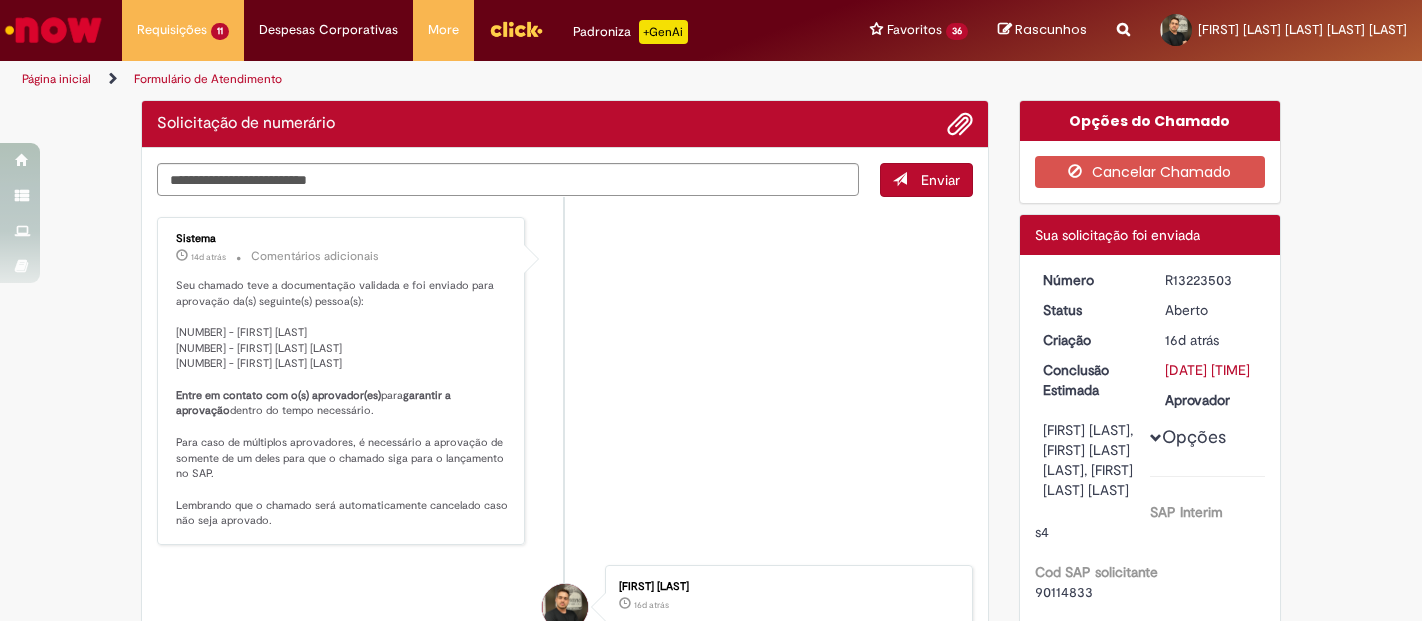 scroll, scrollTop: 0, scrollLeft: 0, axis: both 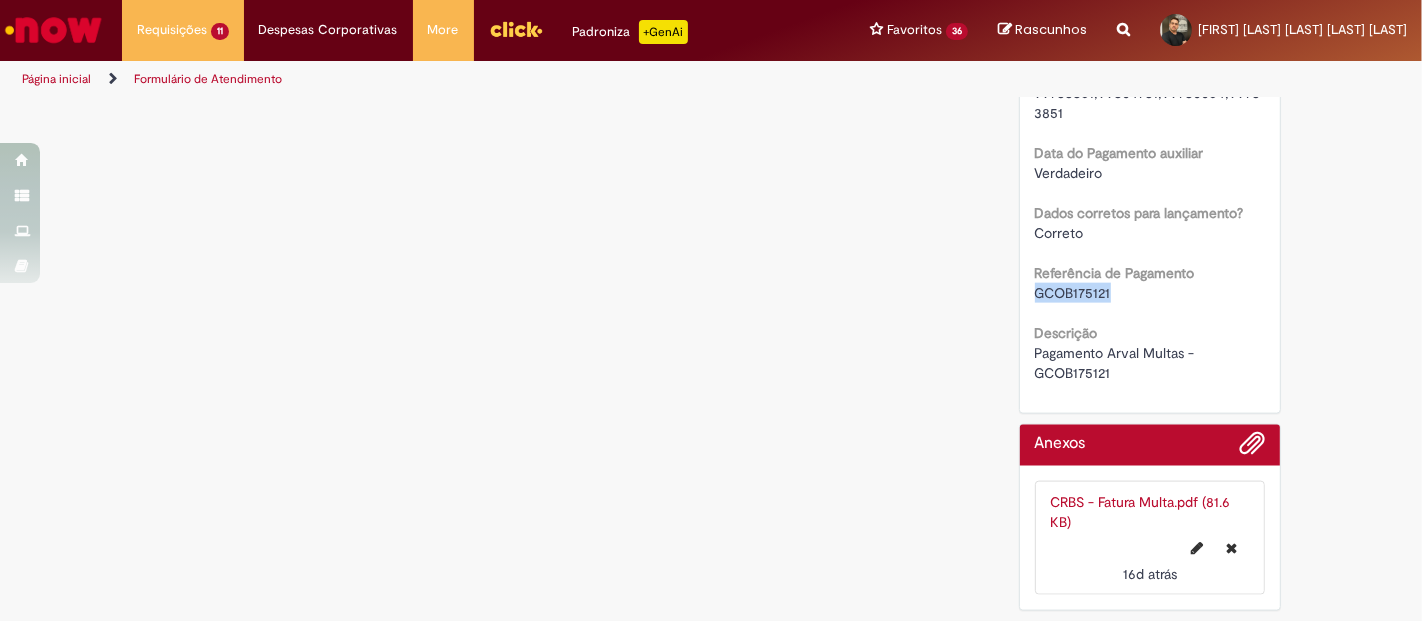 drag, startPoint x: 1103, startPoint y: 358, endPoint x: 1026, endPoint y: 357, distance: 77.00649 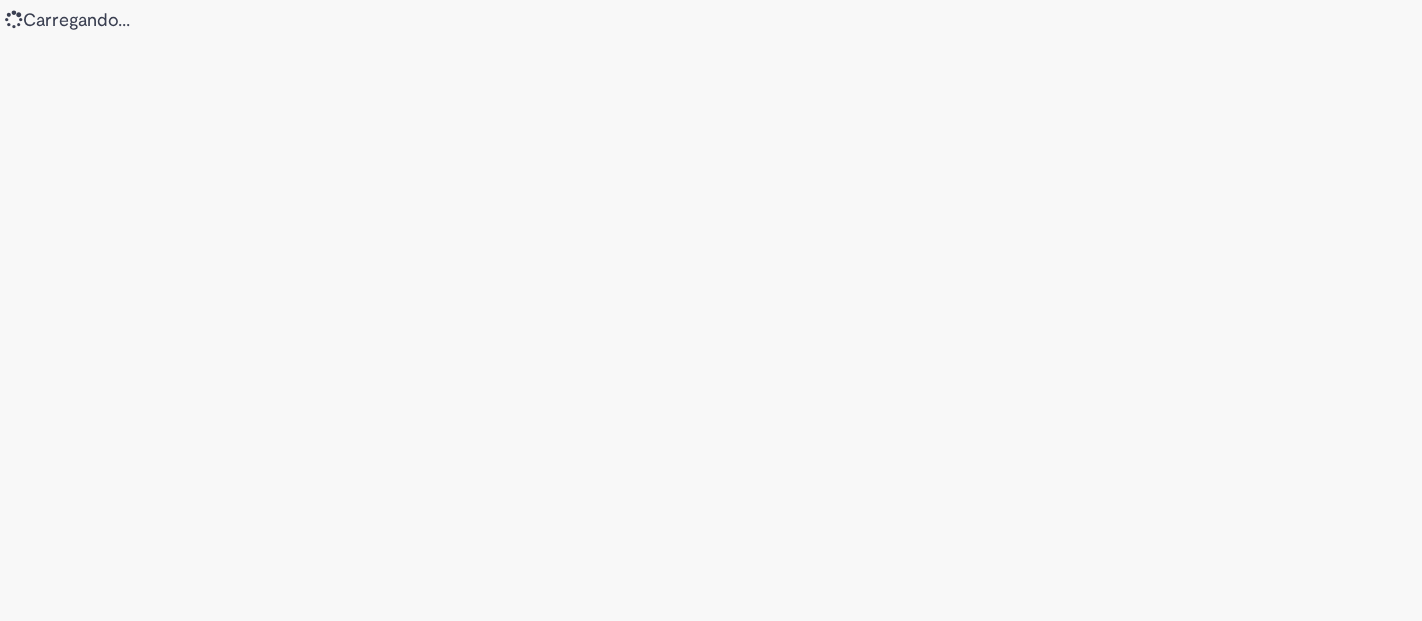 scroll, scrollTop: 0, scrollLeft: 0, axis: both 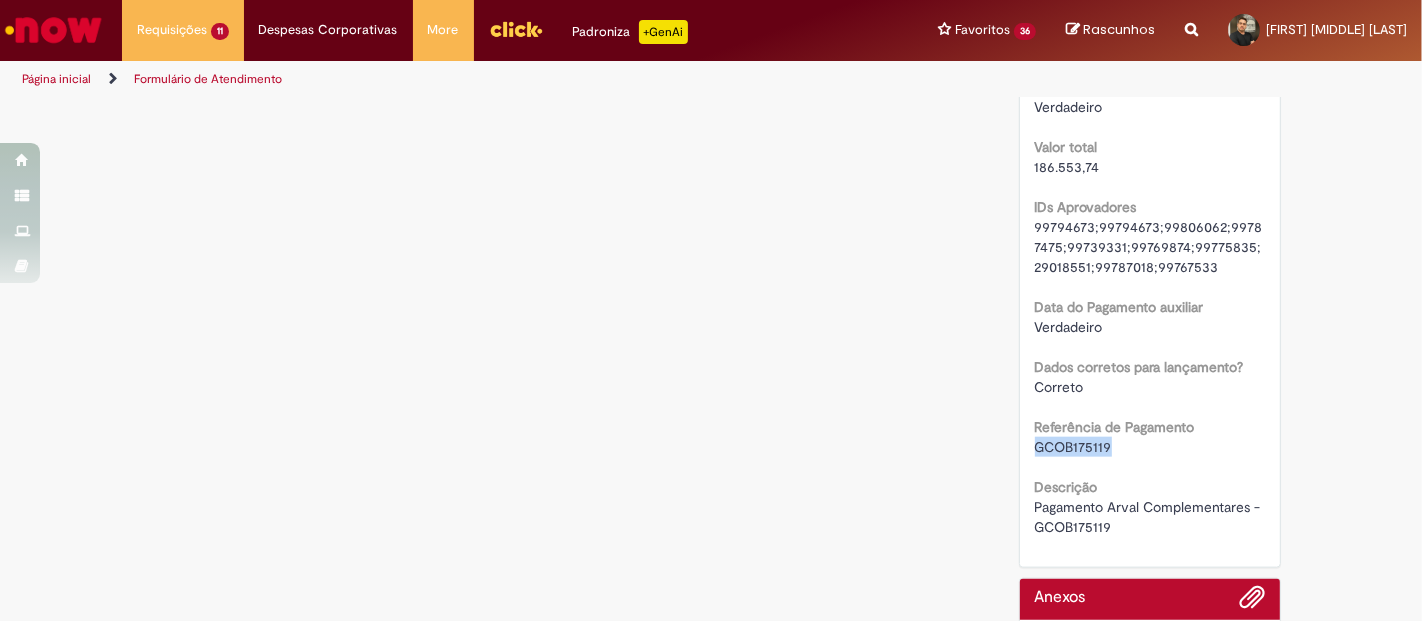 drag, startPoint x: 1103, startPoint y: 461, endPoint x: 1023, endPoint y: 461, distance: 80 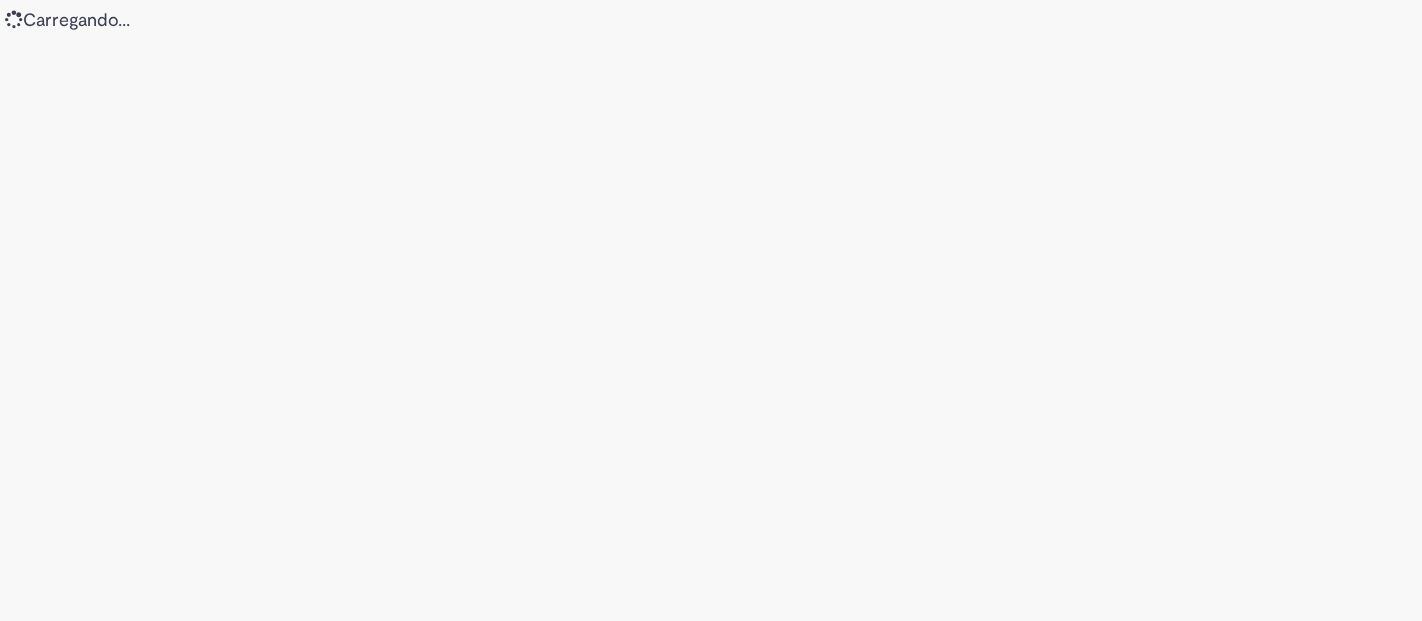 scroll, scrollTop: 0, scrollLeft: 0, axis: both 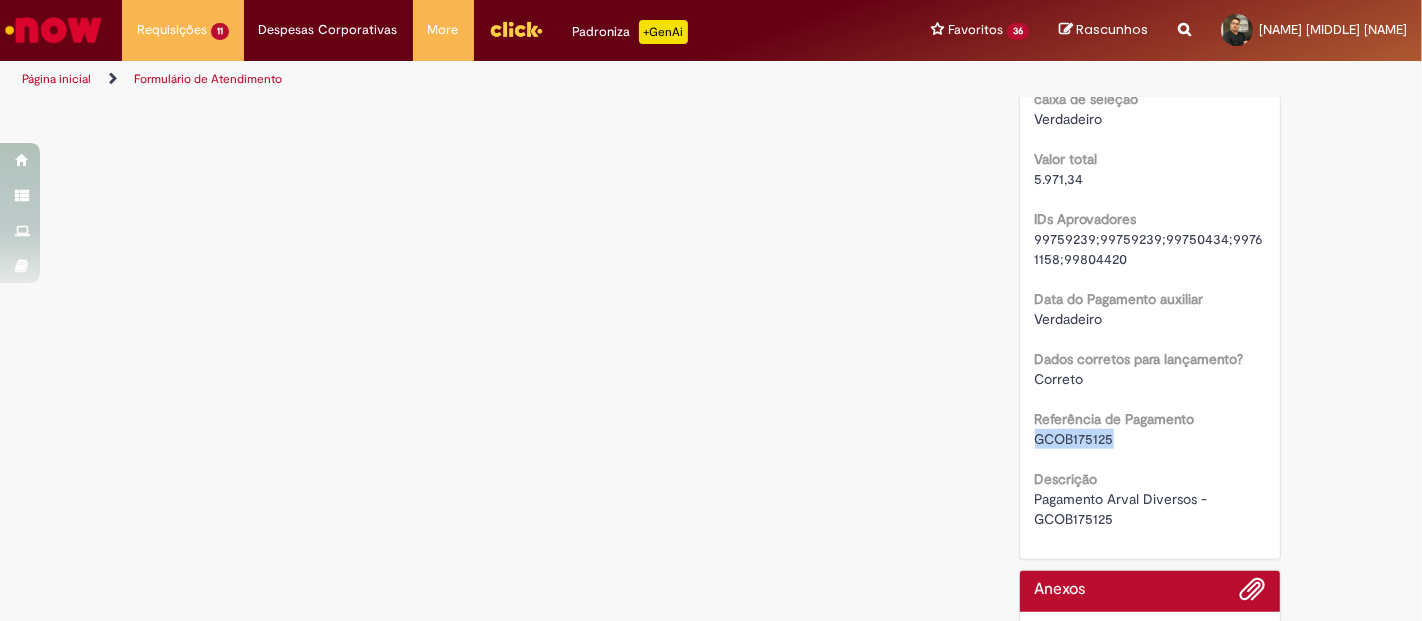 drag, startPoint x: 1110, startPoint y: 459, endPoint x: 1026, endPoint y: 455, distance: 84.095184 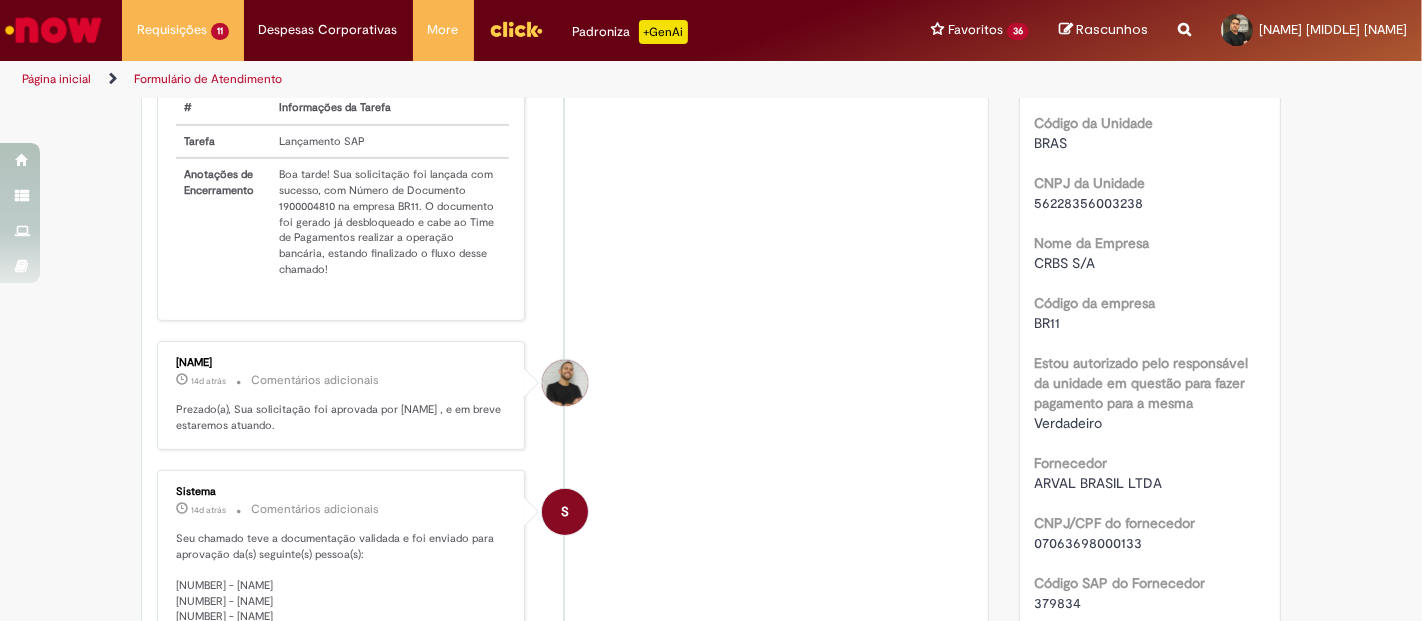scroll, scrollTop: 648, scrollLeft: 0, axis: vertical 